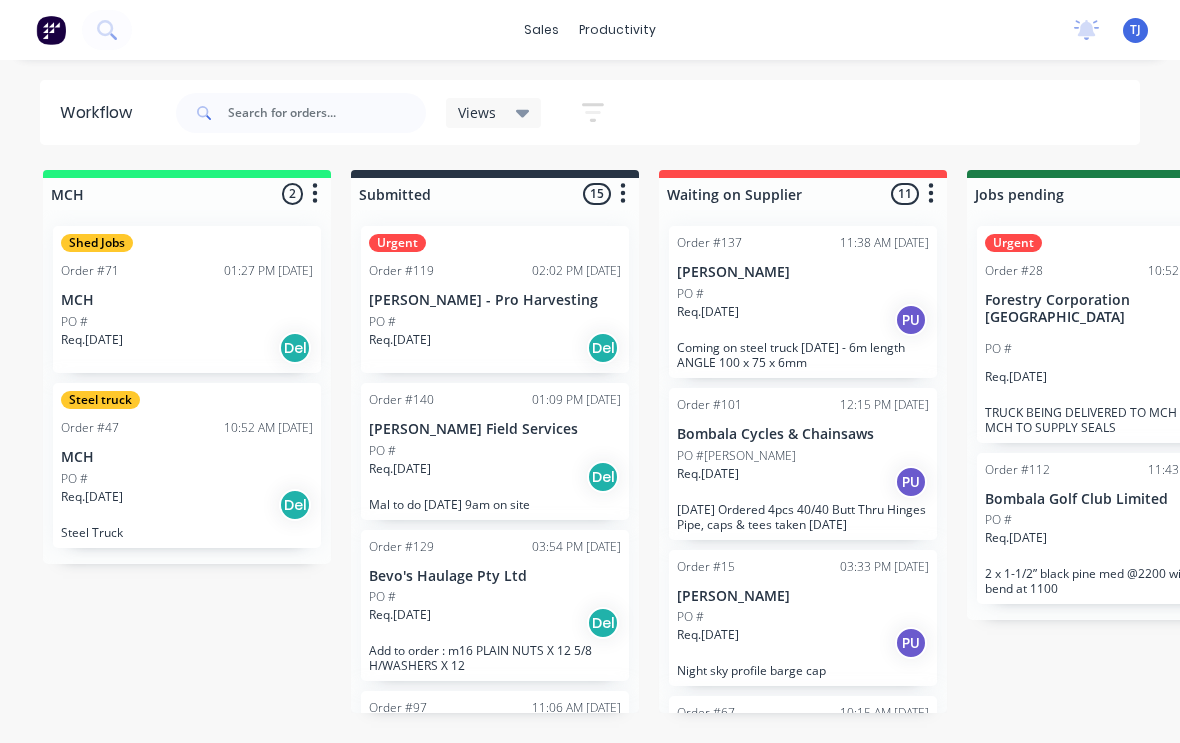 scroll, scrollTop: 0, scrollLeft: 0, axis: both 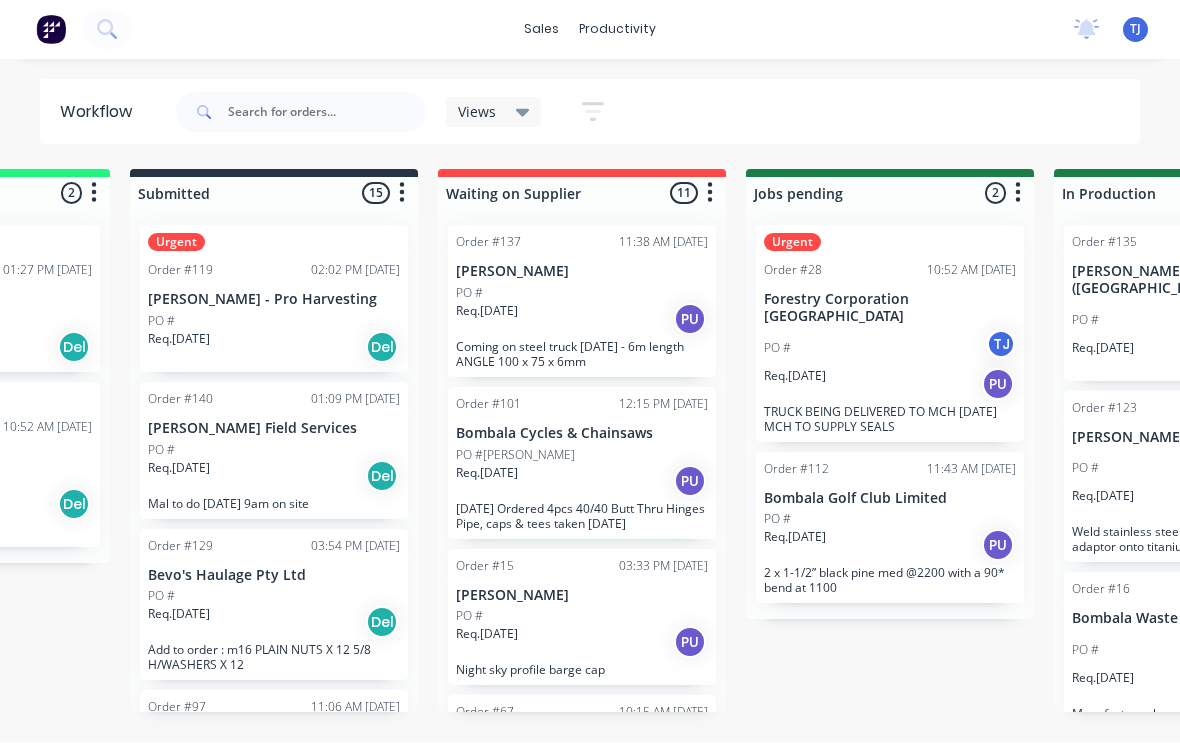 click on "PO # TJ" at bounding box center (890, 349) 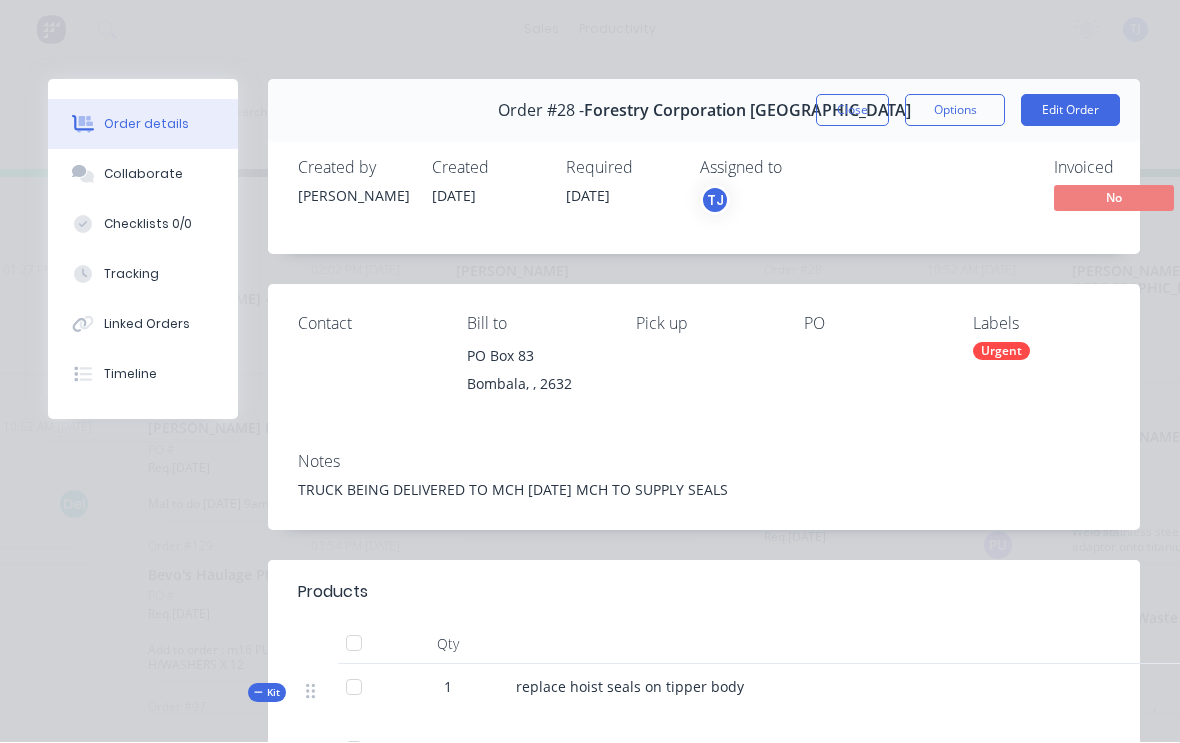click on "Edit Order" at bounding box center (1070, 111) 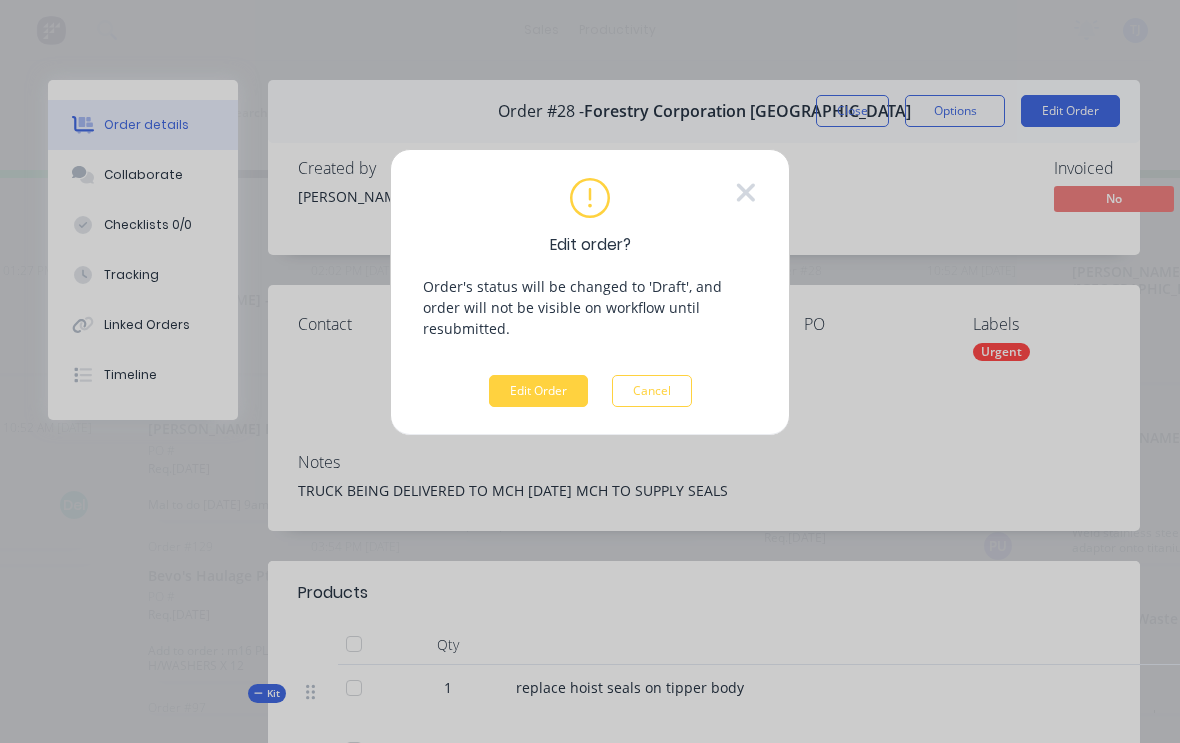 click on "Edit Order" at bounding box center [538, 391] 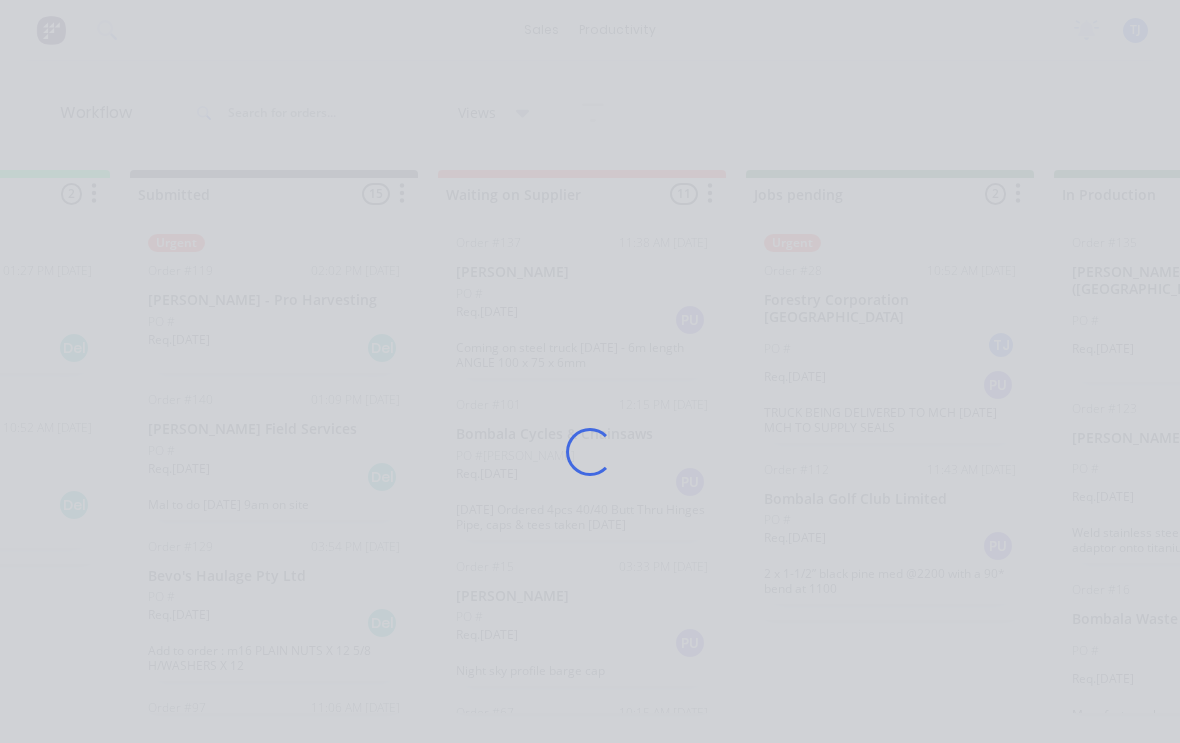 scroll, scrollTop: 3, scrollLeft: 0, axis: vertical 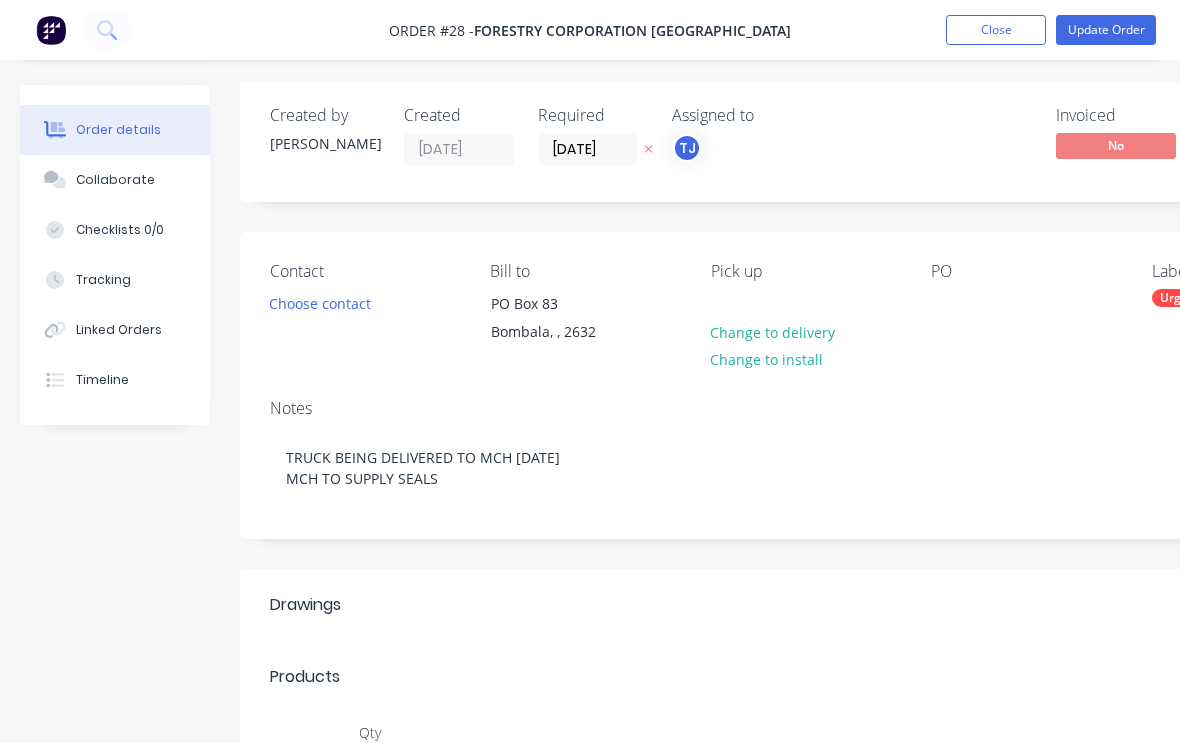 click on "Tracking" at bounding box center (103, 280) 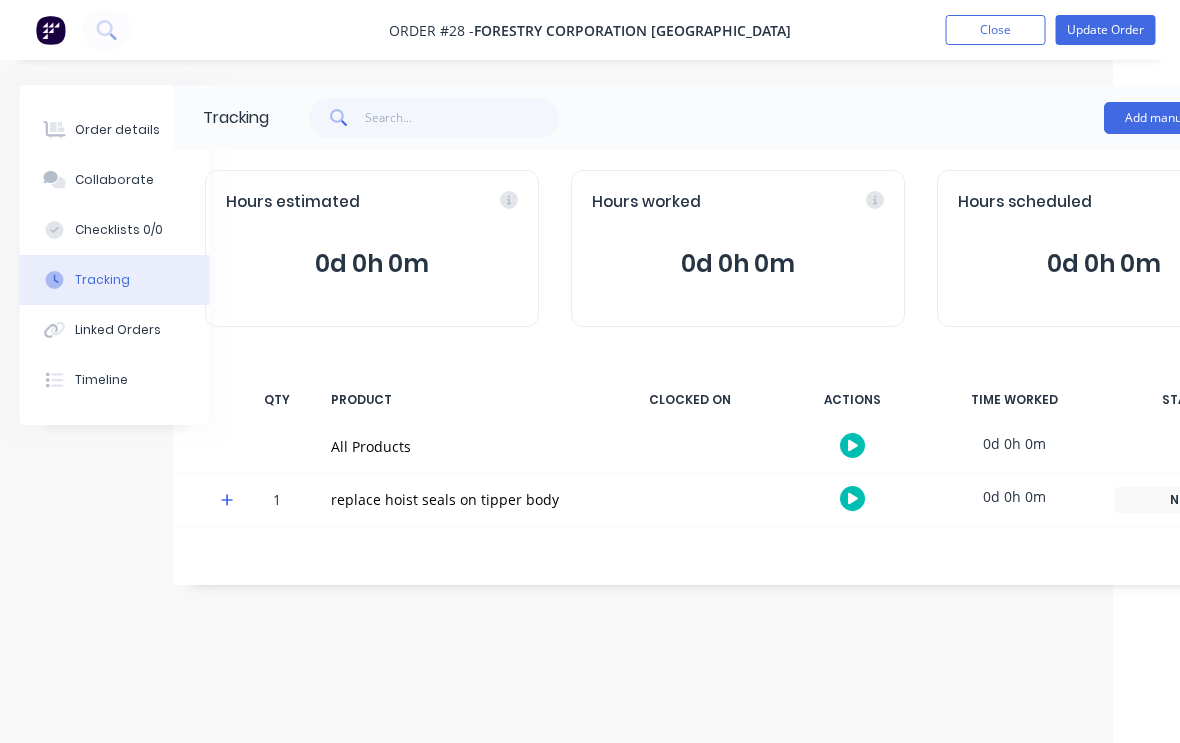 scroll, scrollTop: 3, scrollLeft: 210, axis: both 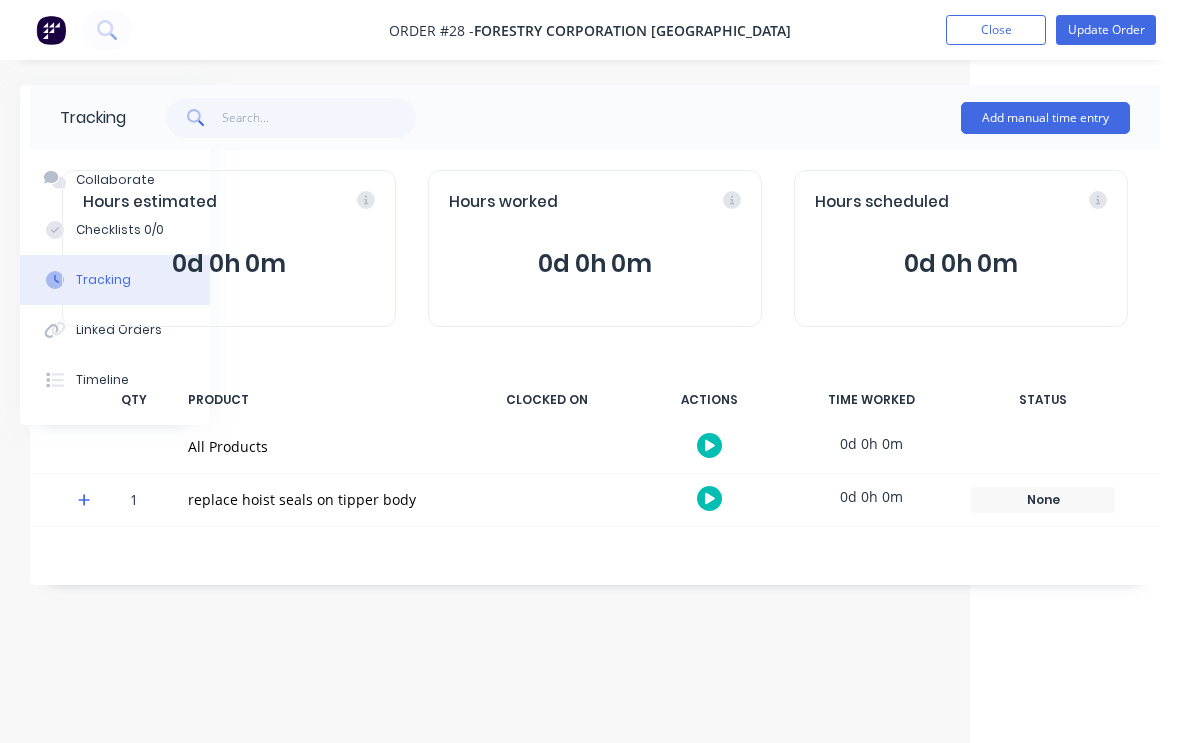 click on "Add manual time entry" at bounding box center [1045, 118] 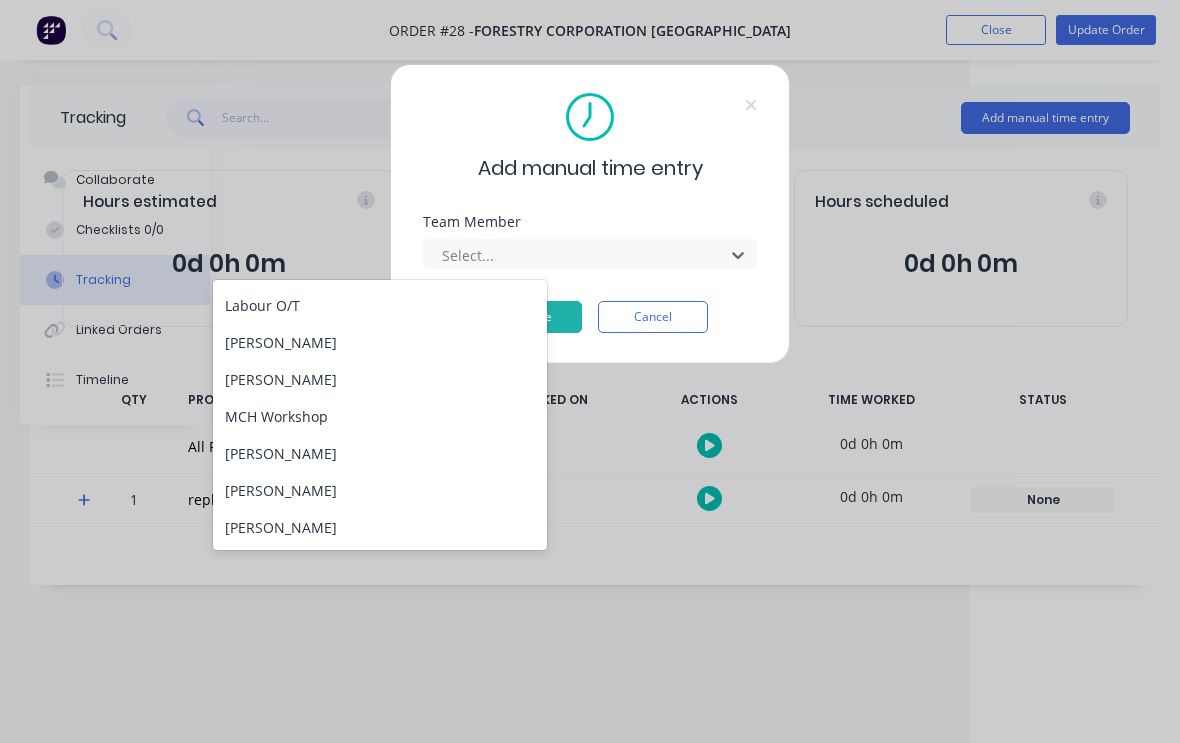 scroll, scrollTop: 145, scrollLeft: 0, axis: vertical 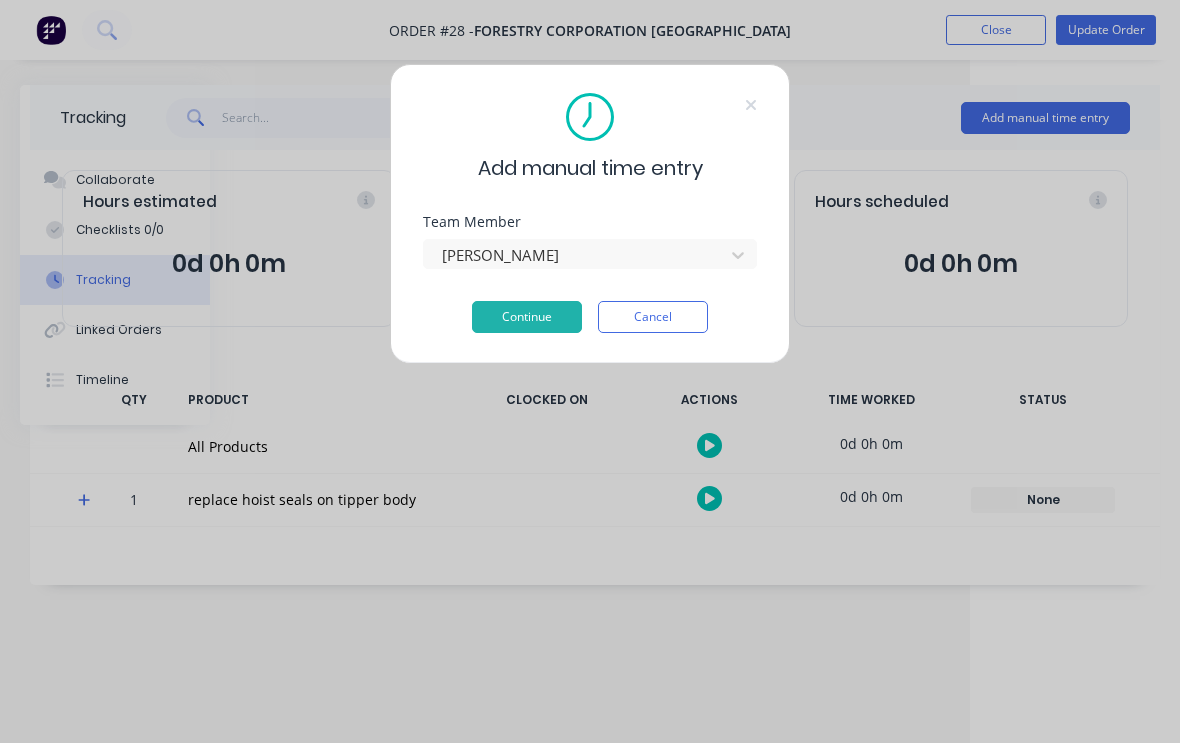 click on "Continue" at bounding box center [527, 317] 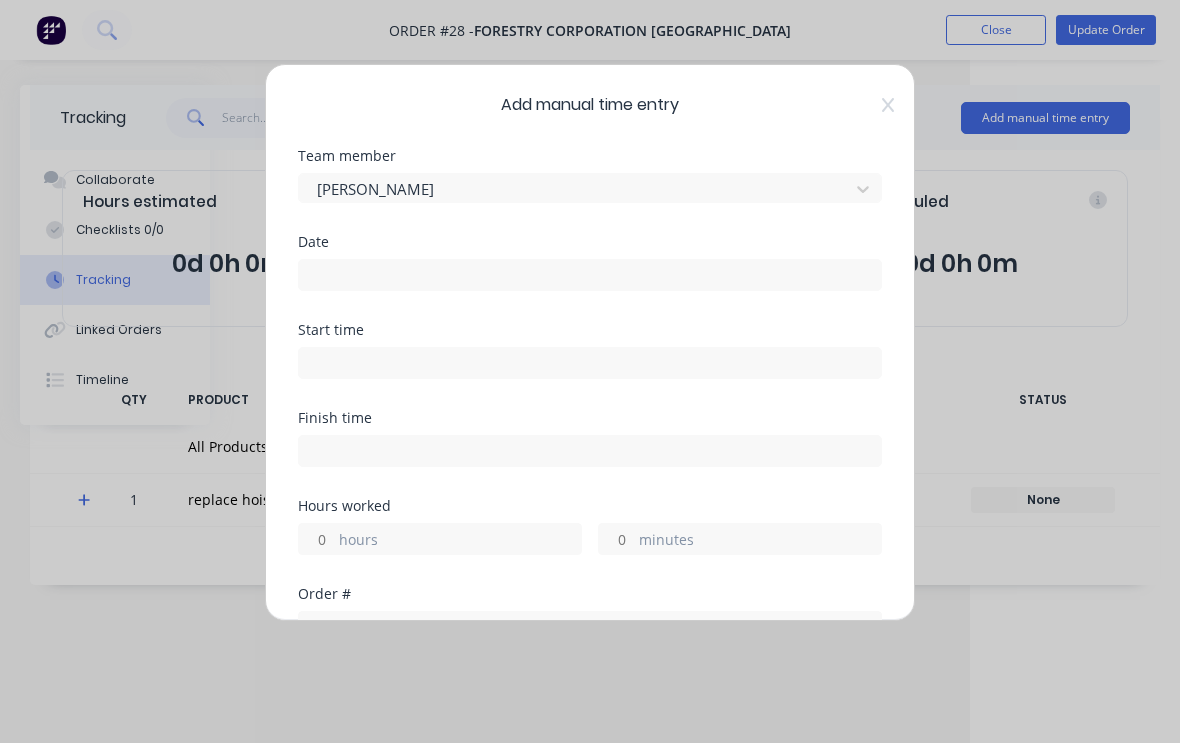 click at bounding box center (590, 275) 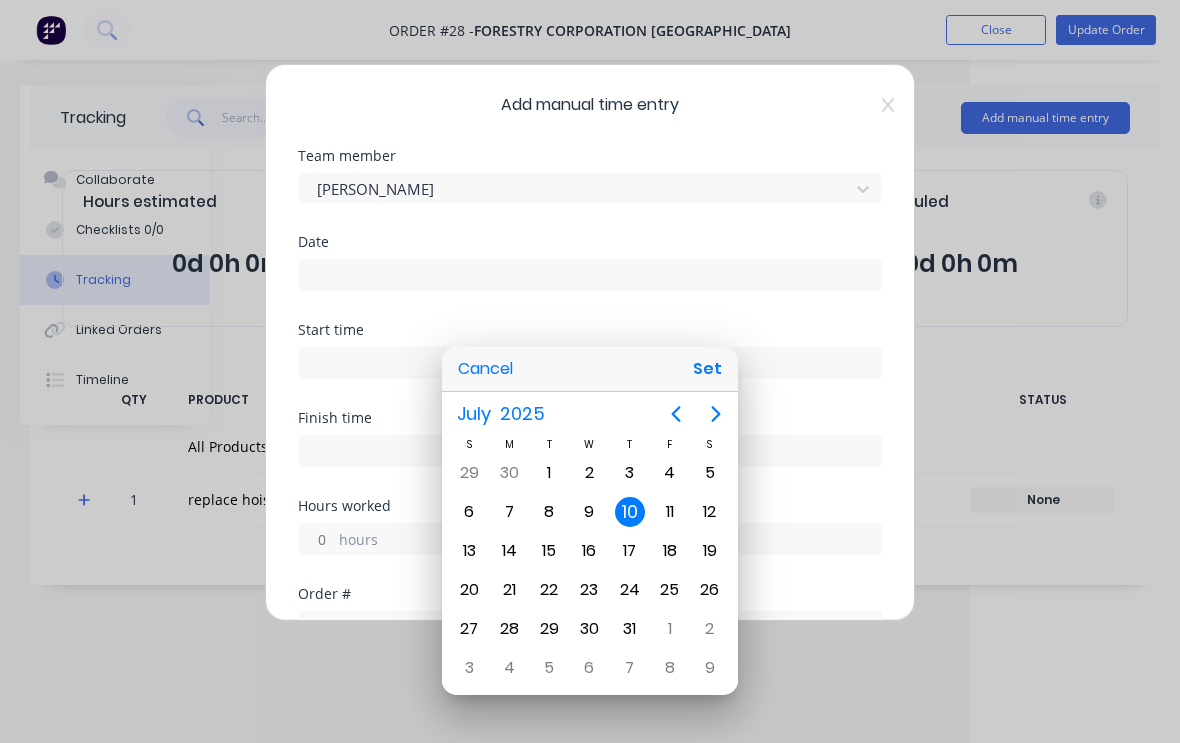 click on "Set" at bounding box center (707, 369) 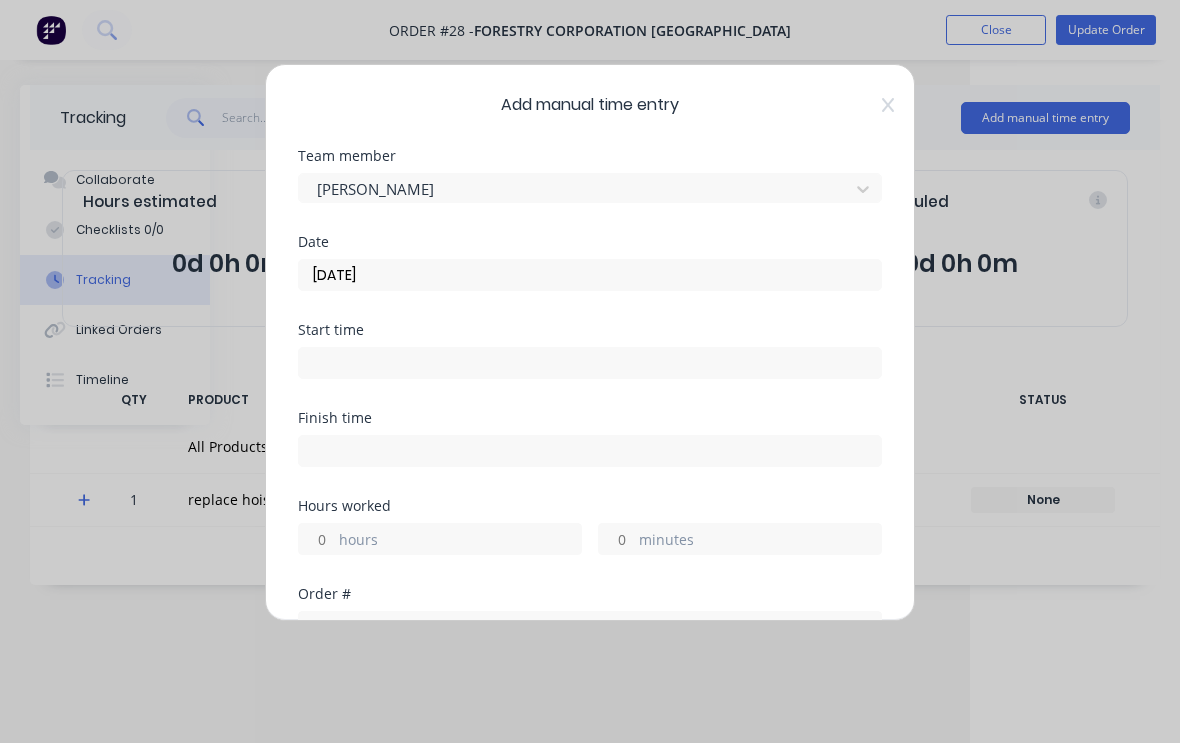 click at bounding box center (590, 363) 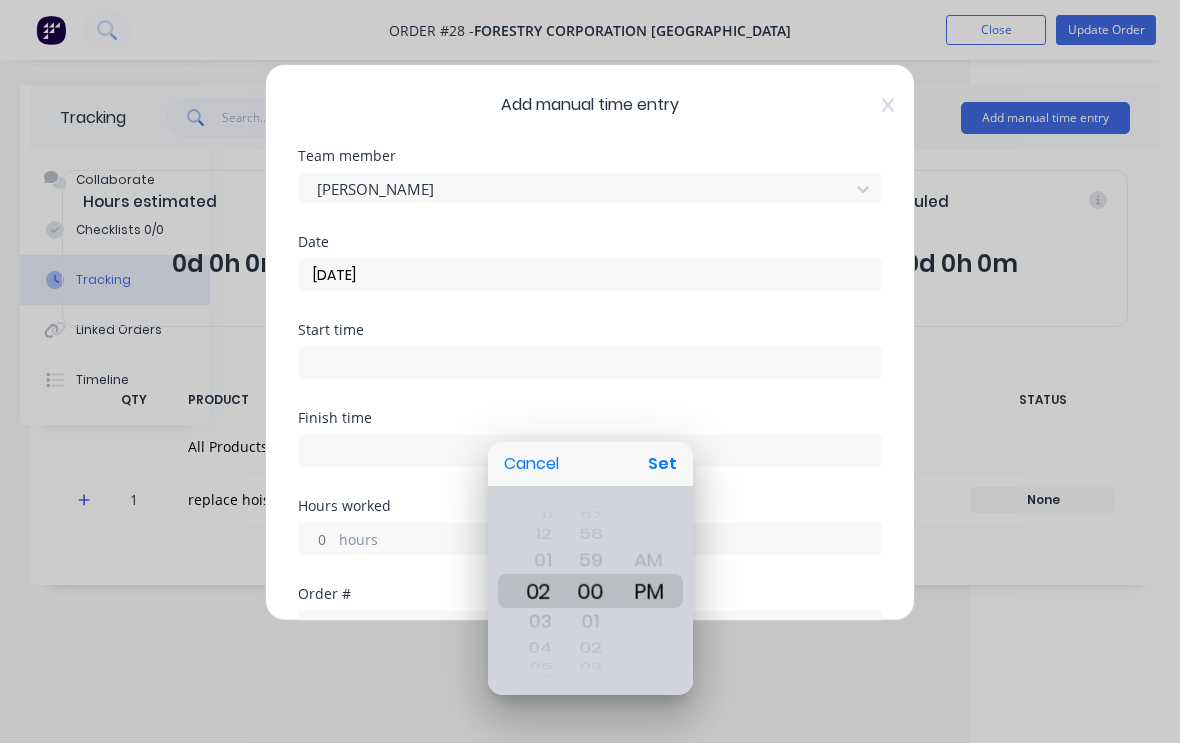 click on "Set" at bounding box center [662, 464] 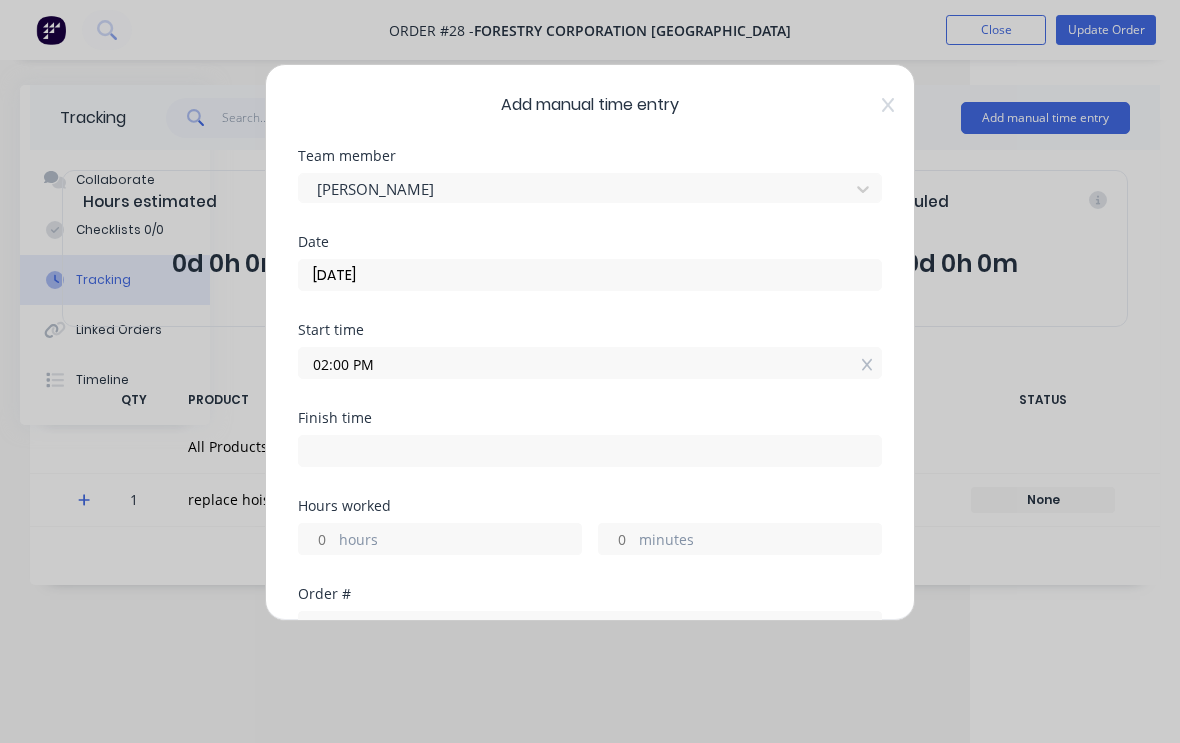 click on "02:00 PM" at bounding box center [590, 363] 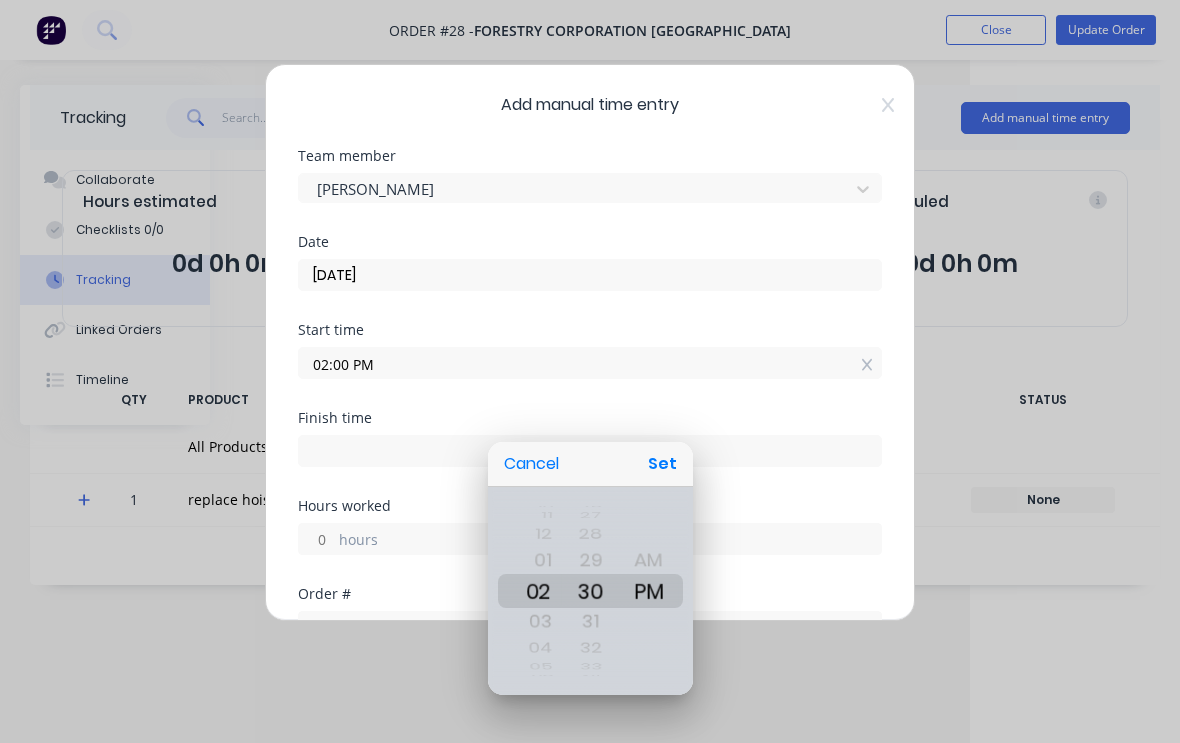 click on "Set" at bounding box center [662, 464] 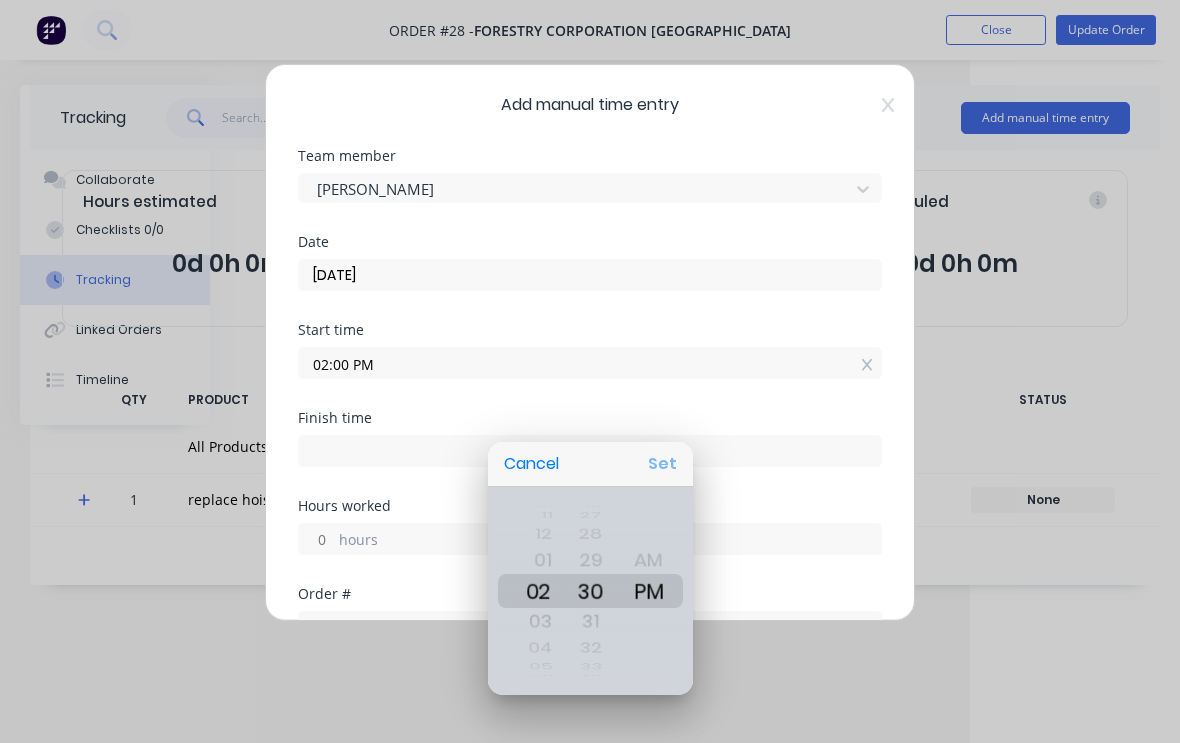 type on "02:30 PM" 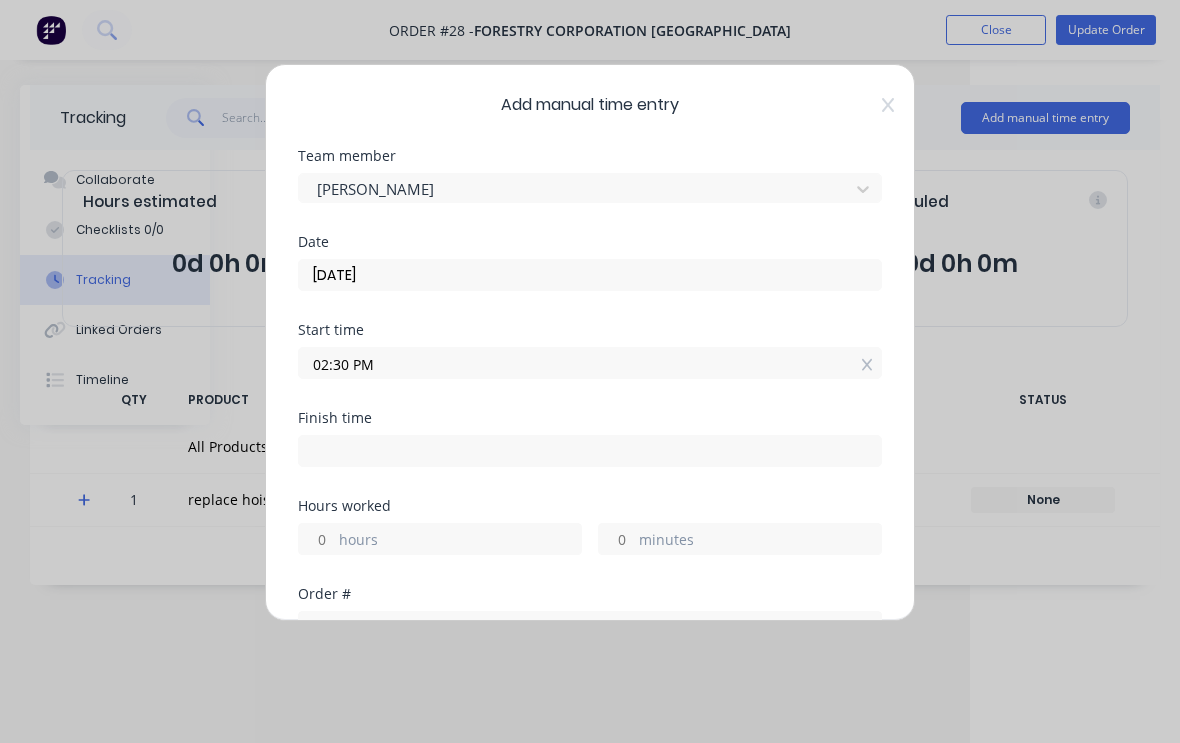 click at bounding box center [590, 451] 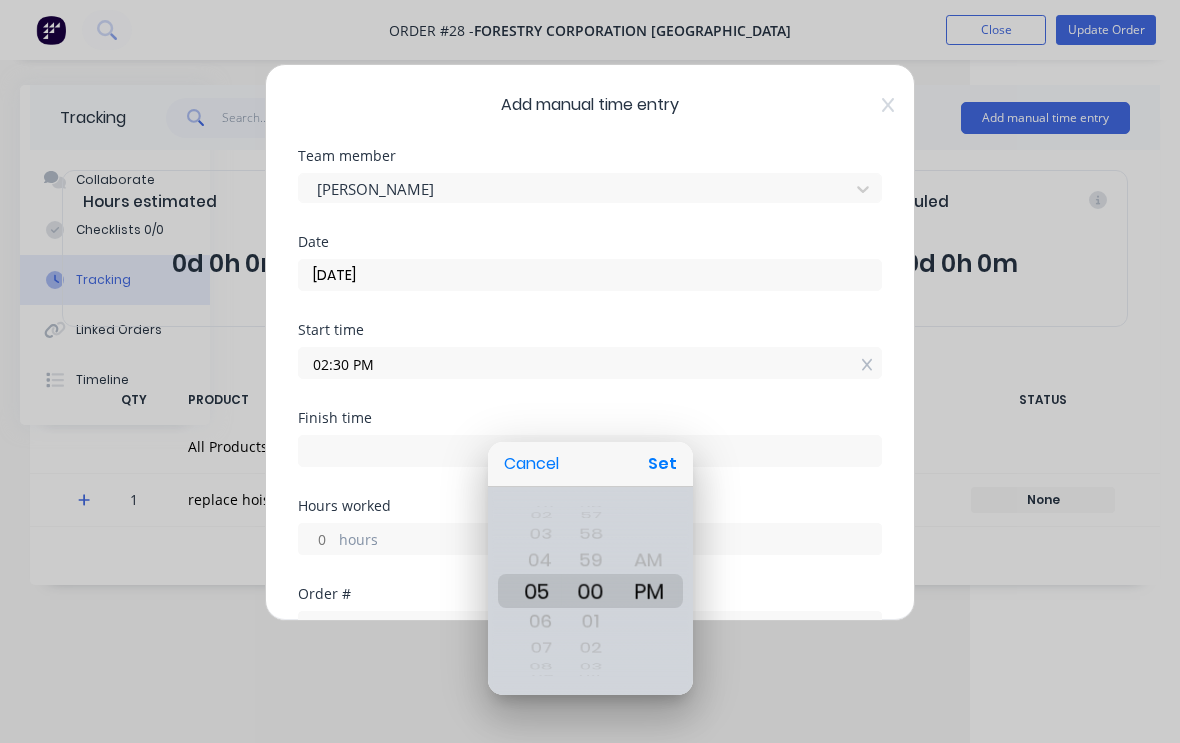 click on "Set" at bounding box center [662, 464] 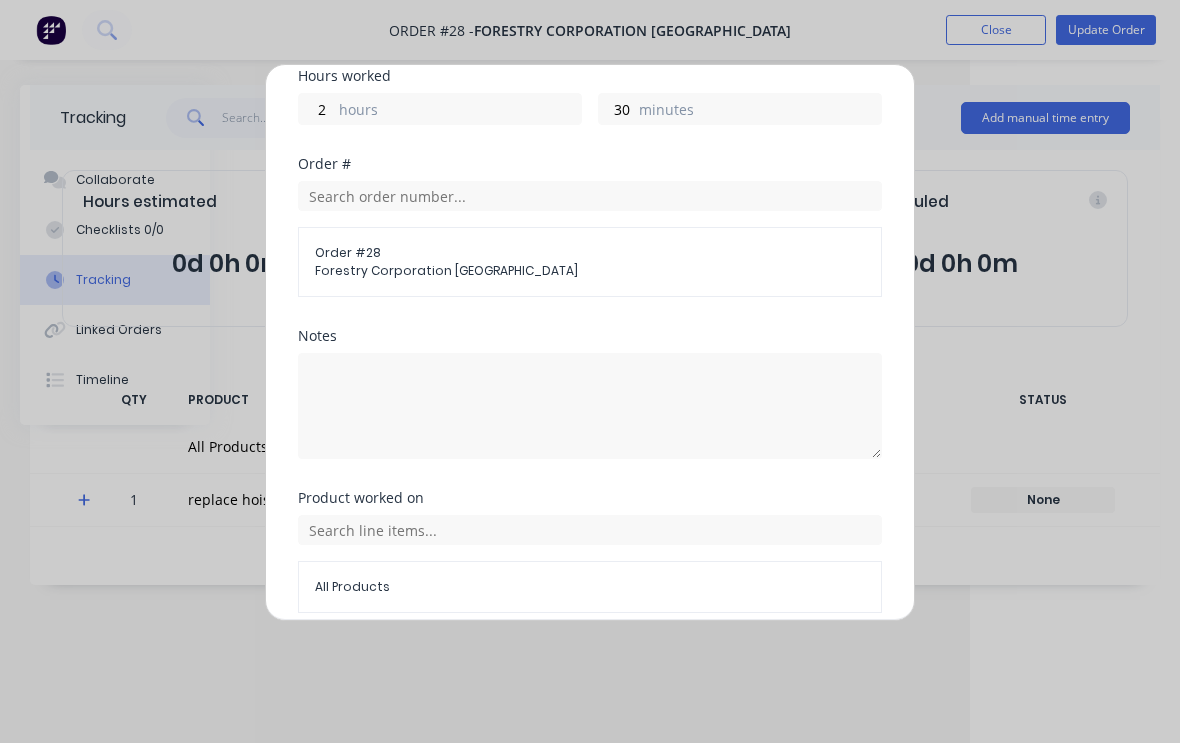 scroll, scrollTop: 438, scrollLeft: 0, axis: vertical 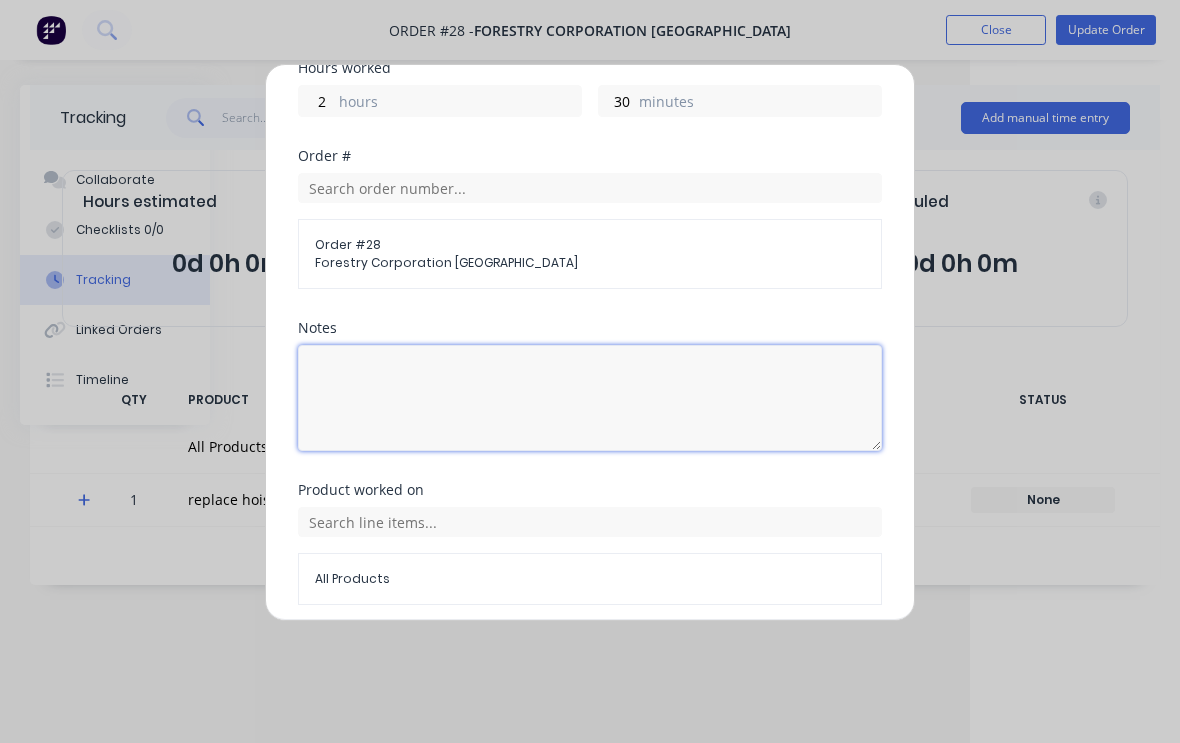 click at bounding box center (590, 398) 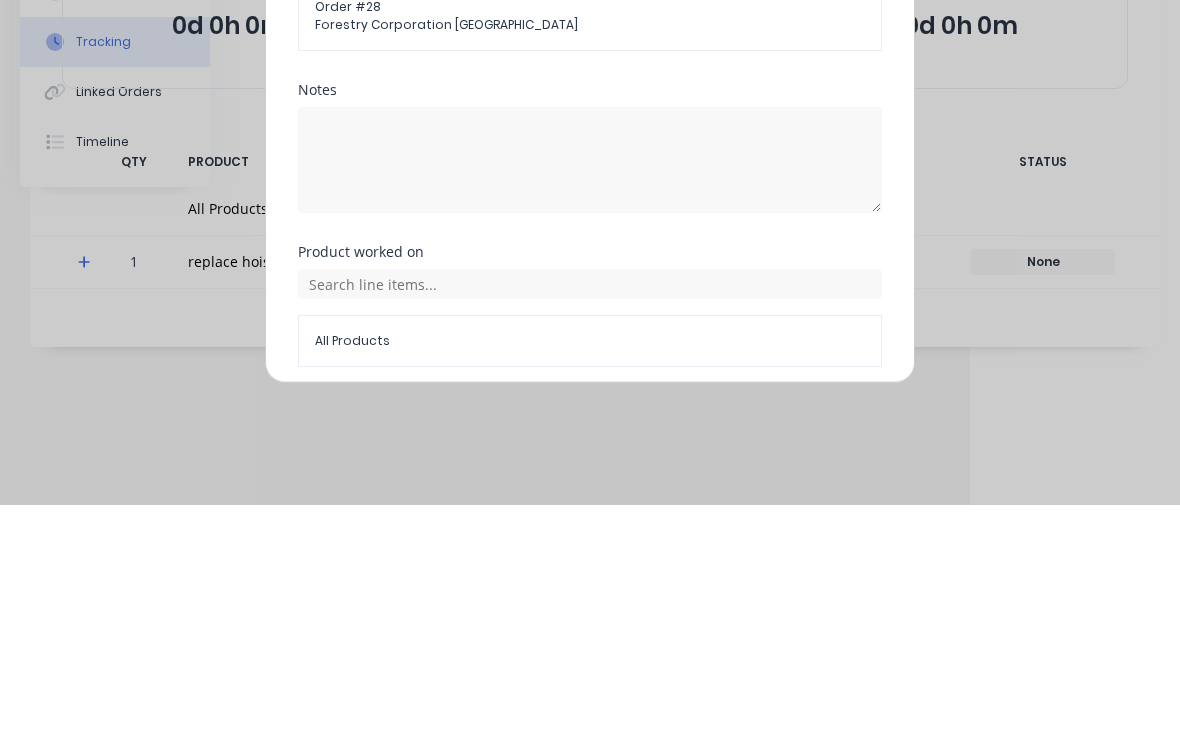 scroll, scrollTop: 33, scrollLeft: 210, axis: both 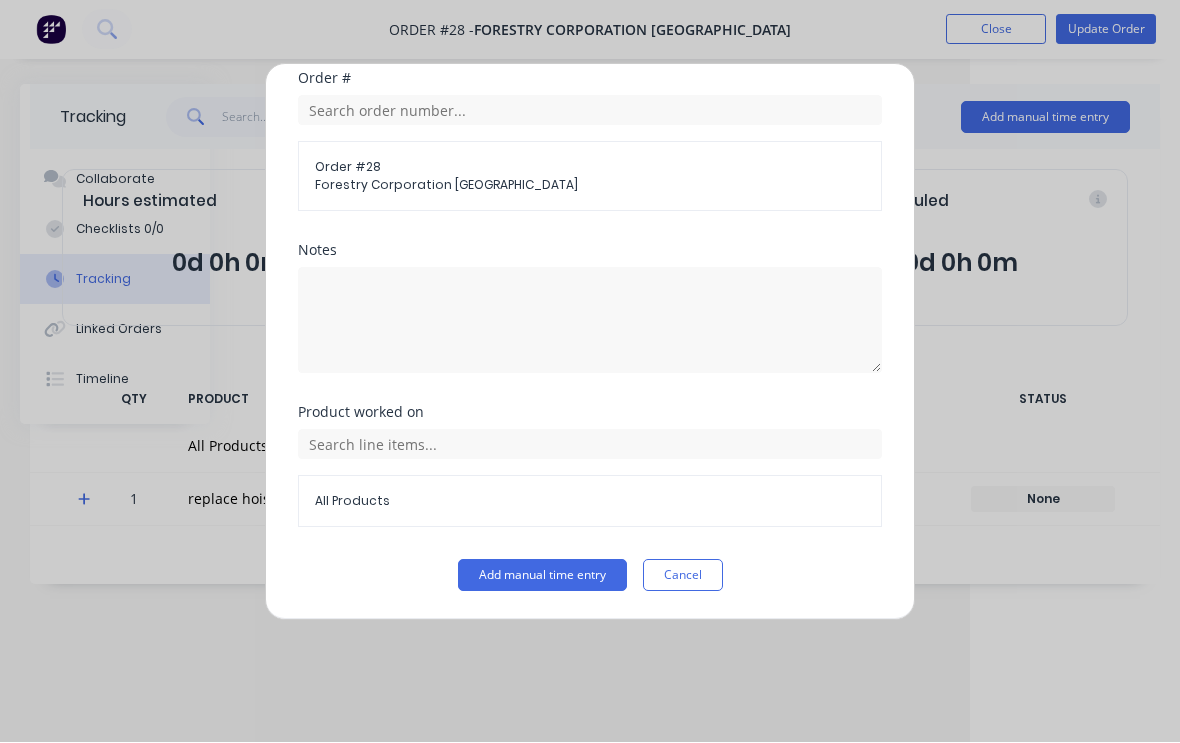 click on "All Products" at bounding box center (590, 502) 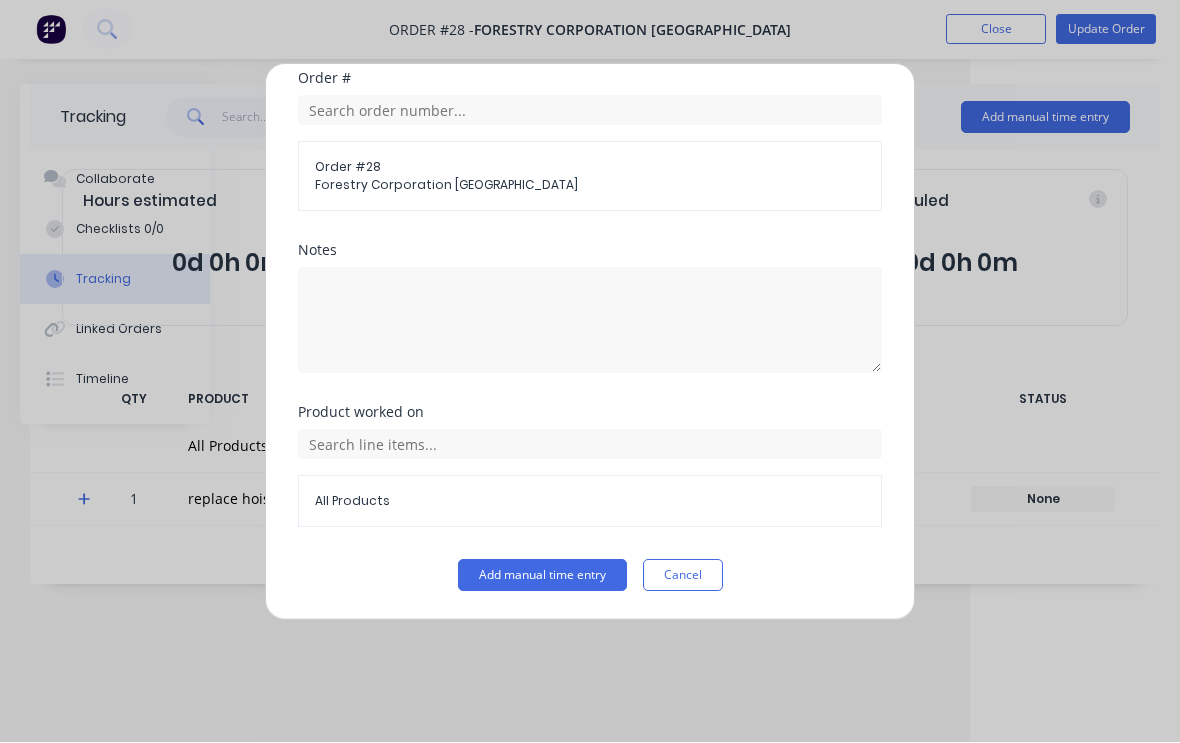click on "All Products" at bounding box center [590, 502] 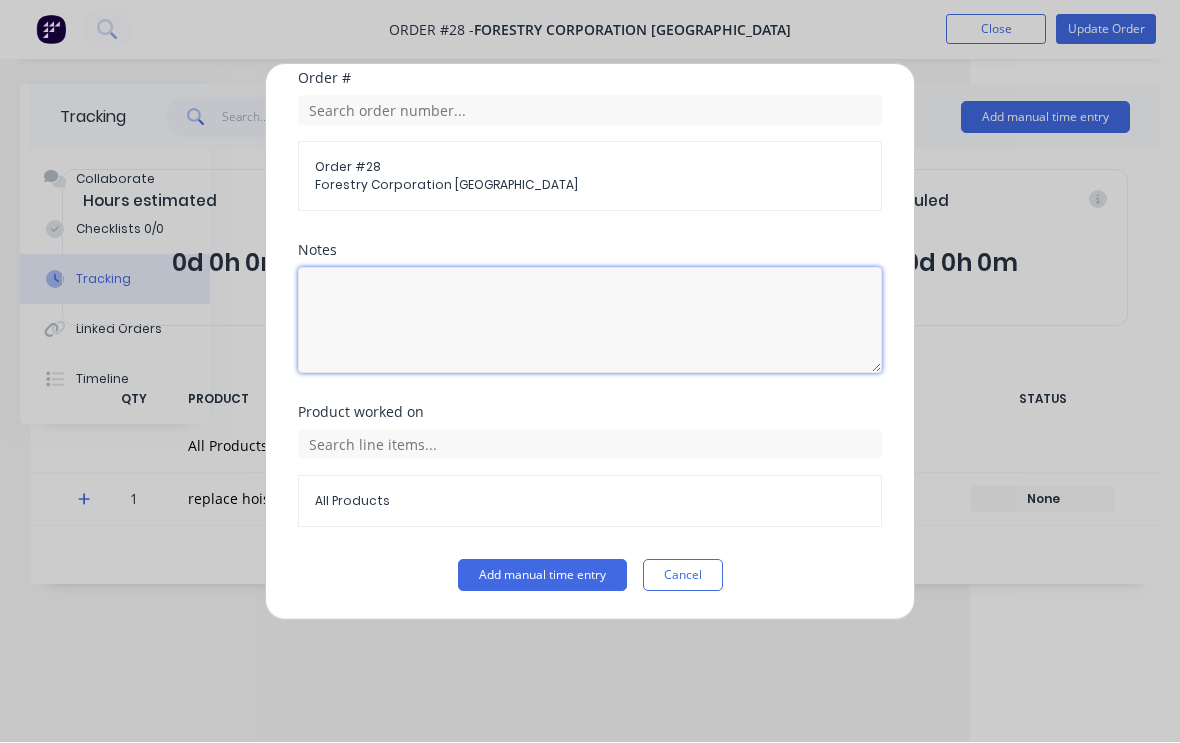 click at bounding box center [590, 321] 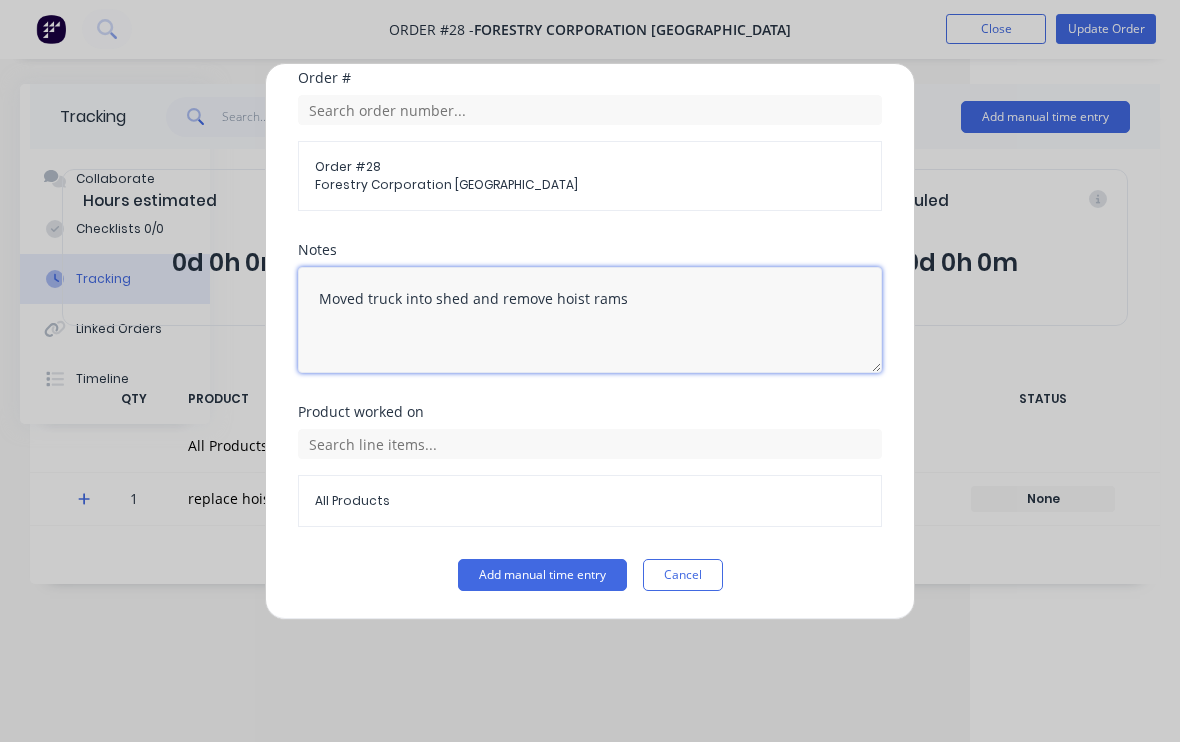 type on "Moved truck into shed and remove hoist rams" 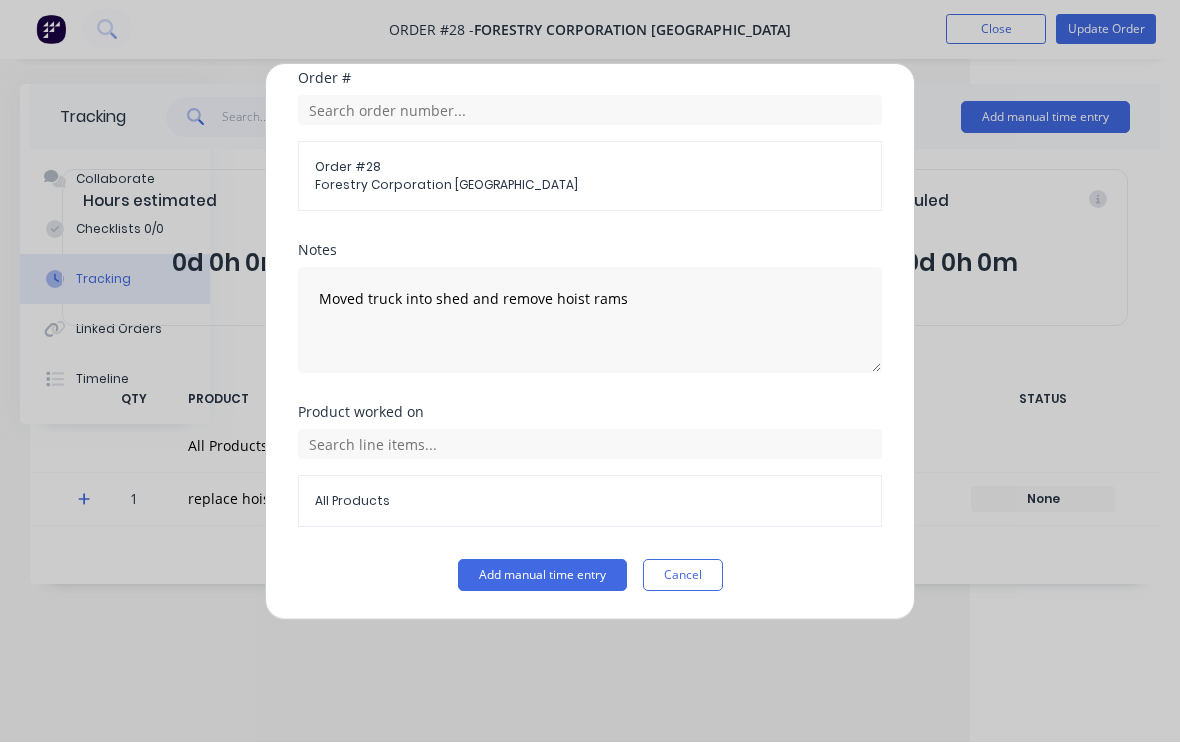 click on "Add manual time entry" at bounding box center (542, 576) 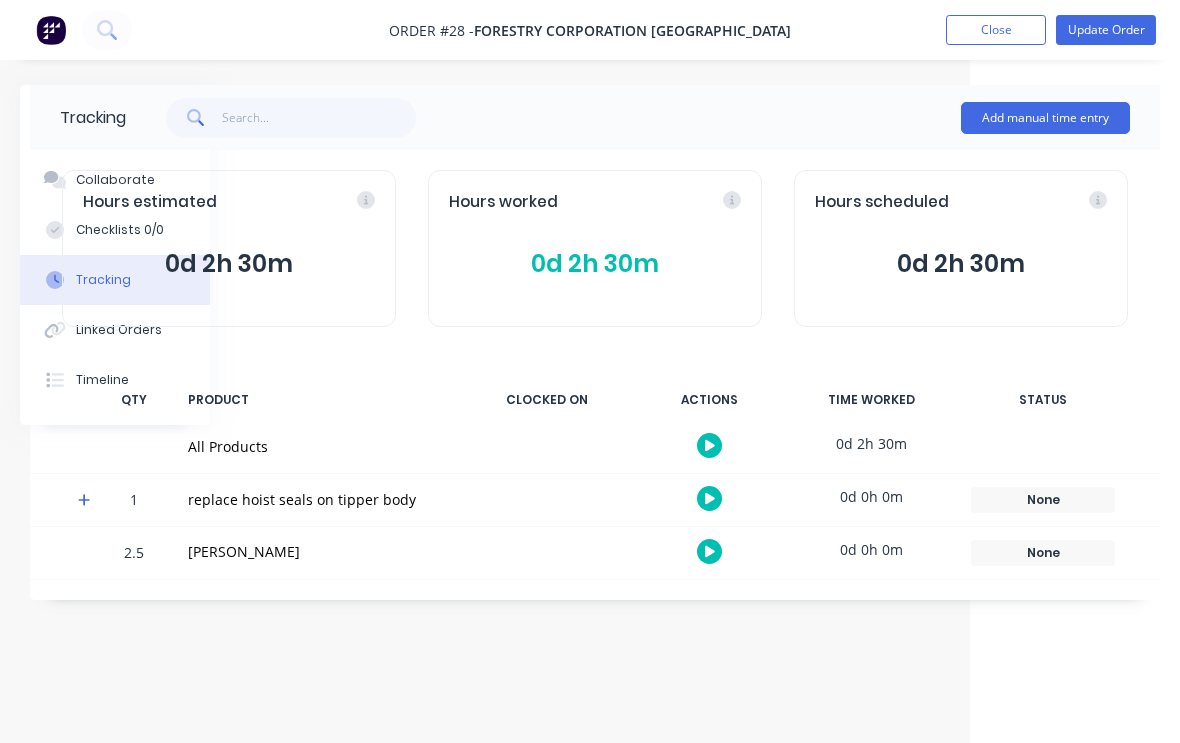 click on "Update Order" at bounding box center [1106, 30] 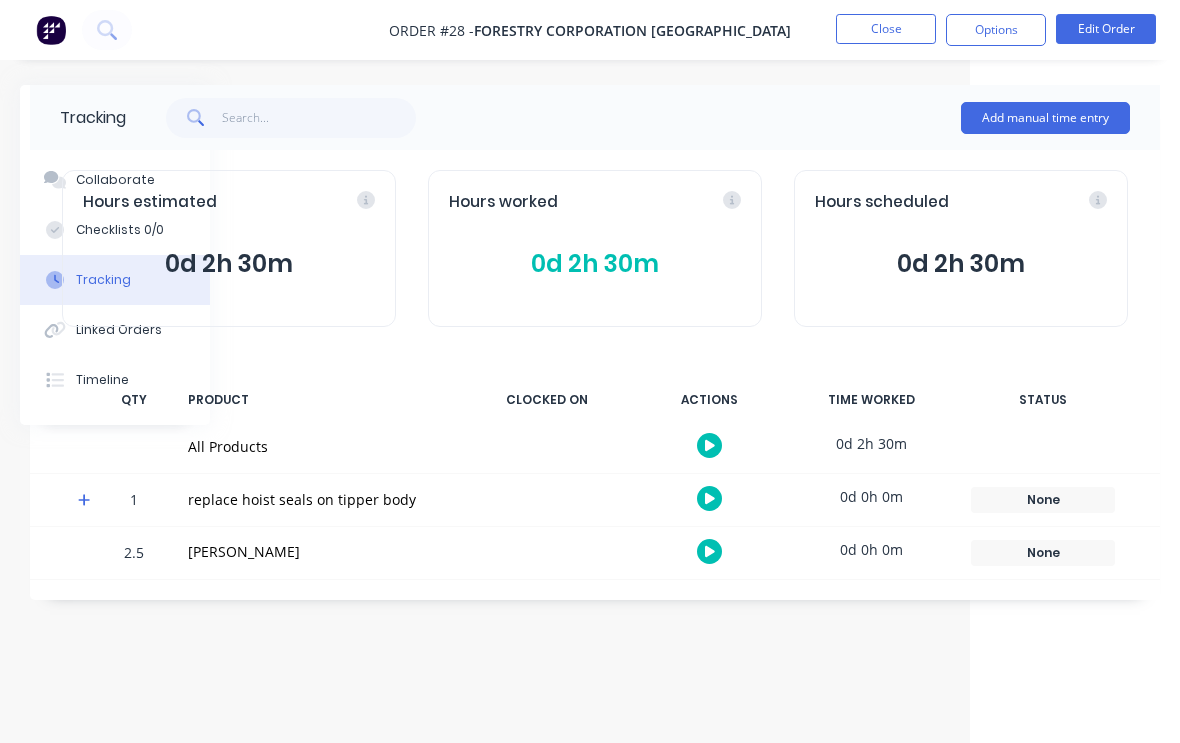 click on "Close" at bounding box center [886, 29] 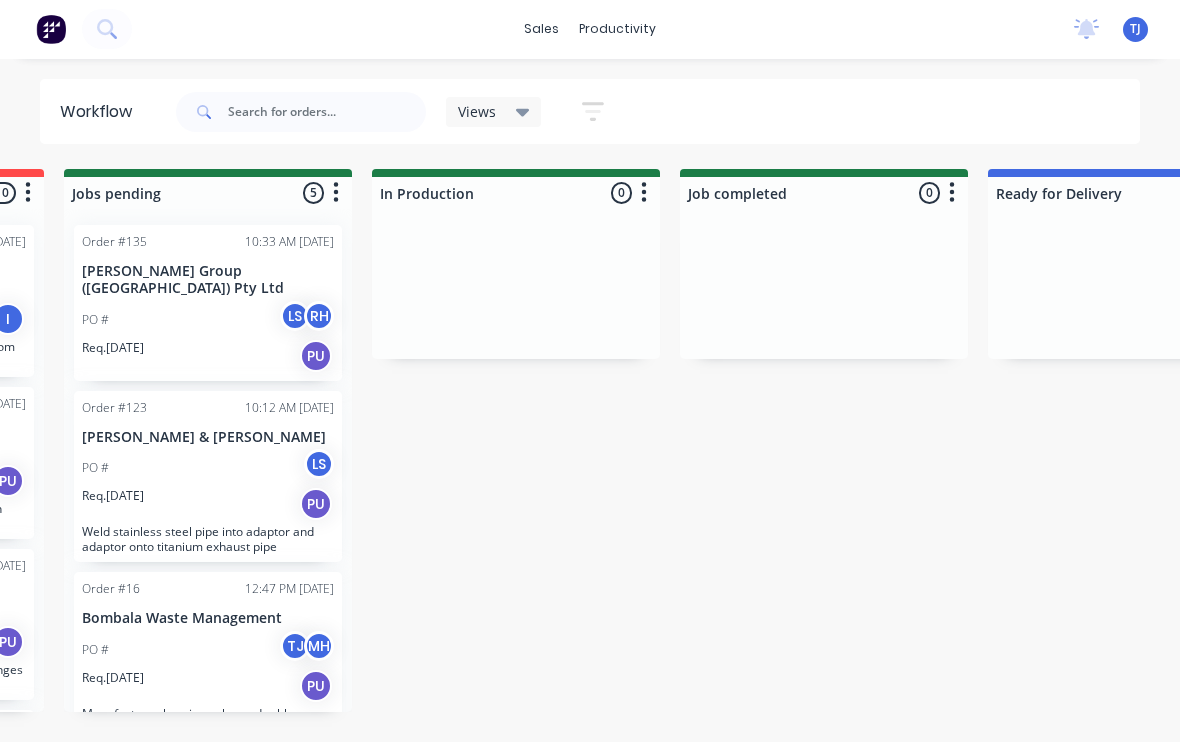 scroll, scrollTop: 0, scrollLeft: 902, axis: horizontal 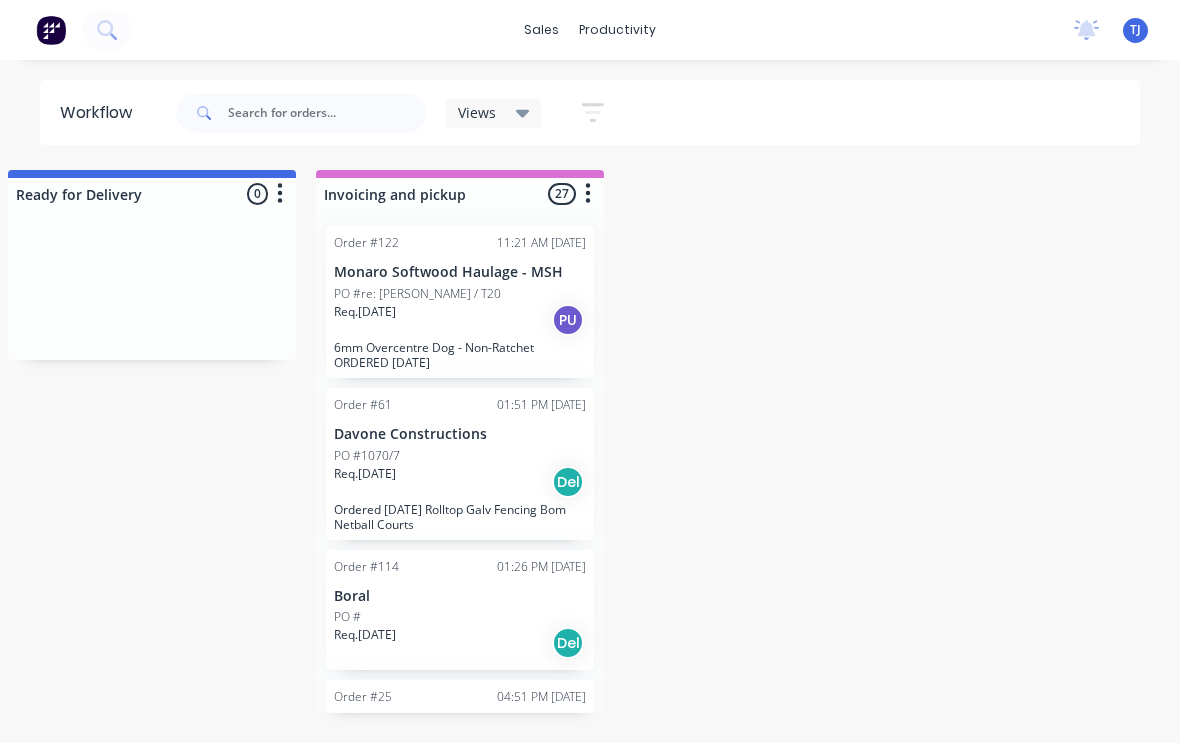 click 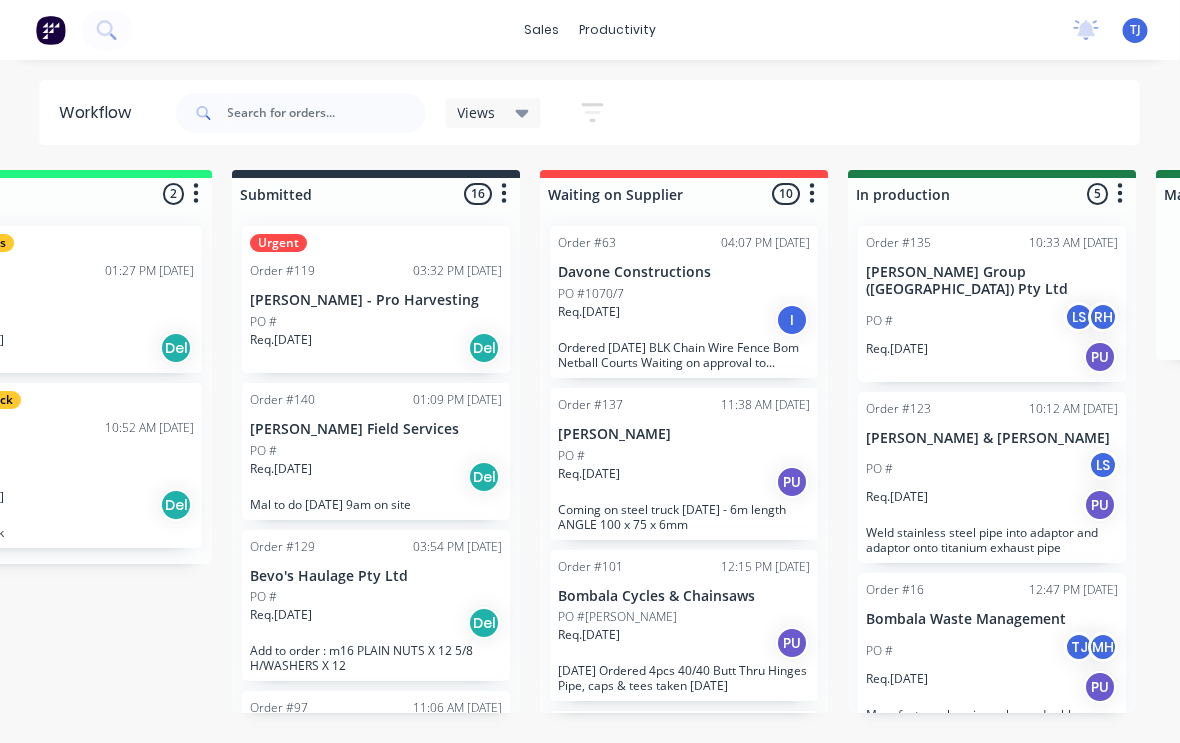 scroll, scrollTop: 0, scrollLeft: 120, axis: horizontal 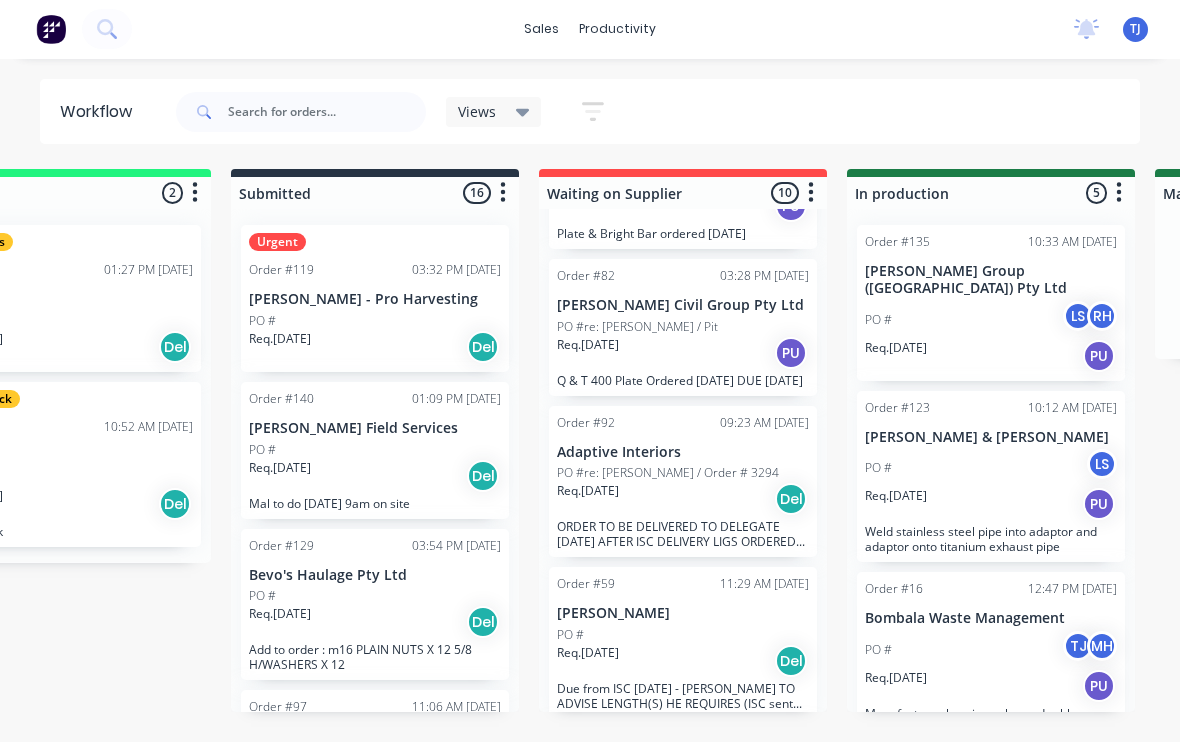 click on "PO #re: [PERSON_NAME] / Order # 3294" at bounding box center (668, 474) 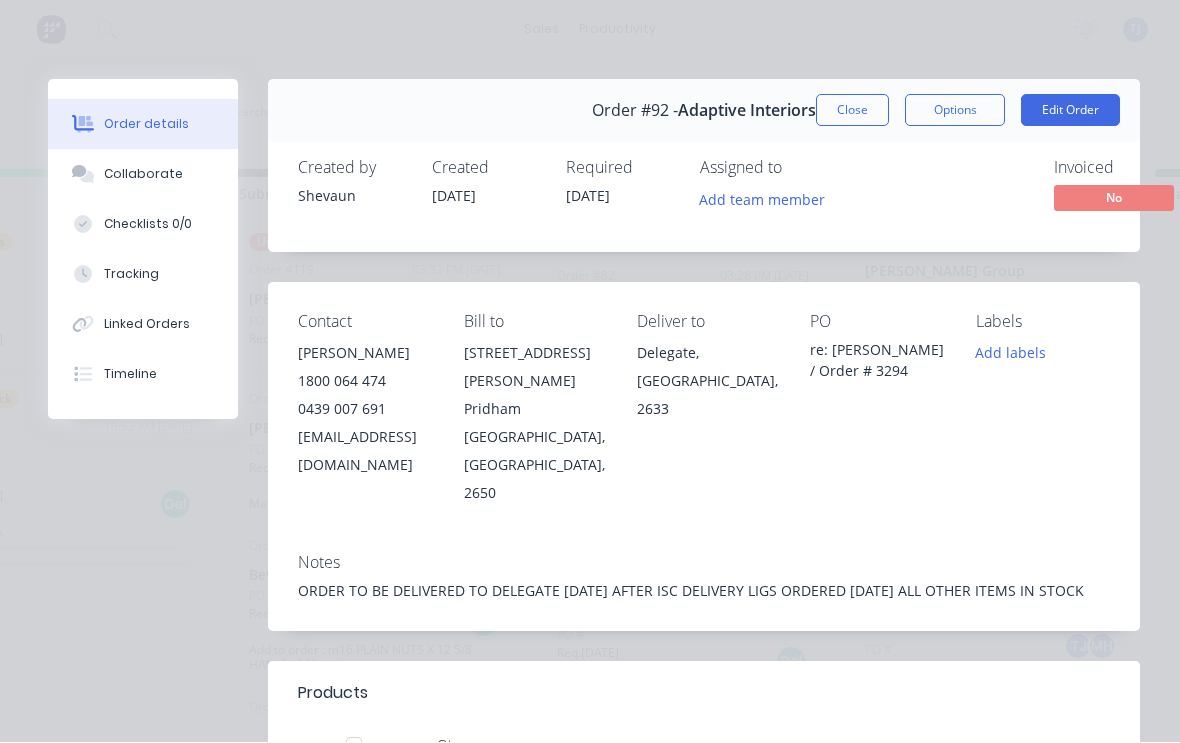 scroll, scrollTop: 0, scrollLeft: 0, axis: both 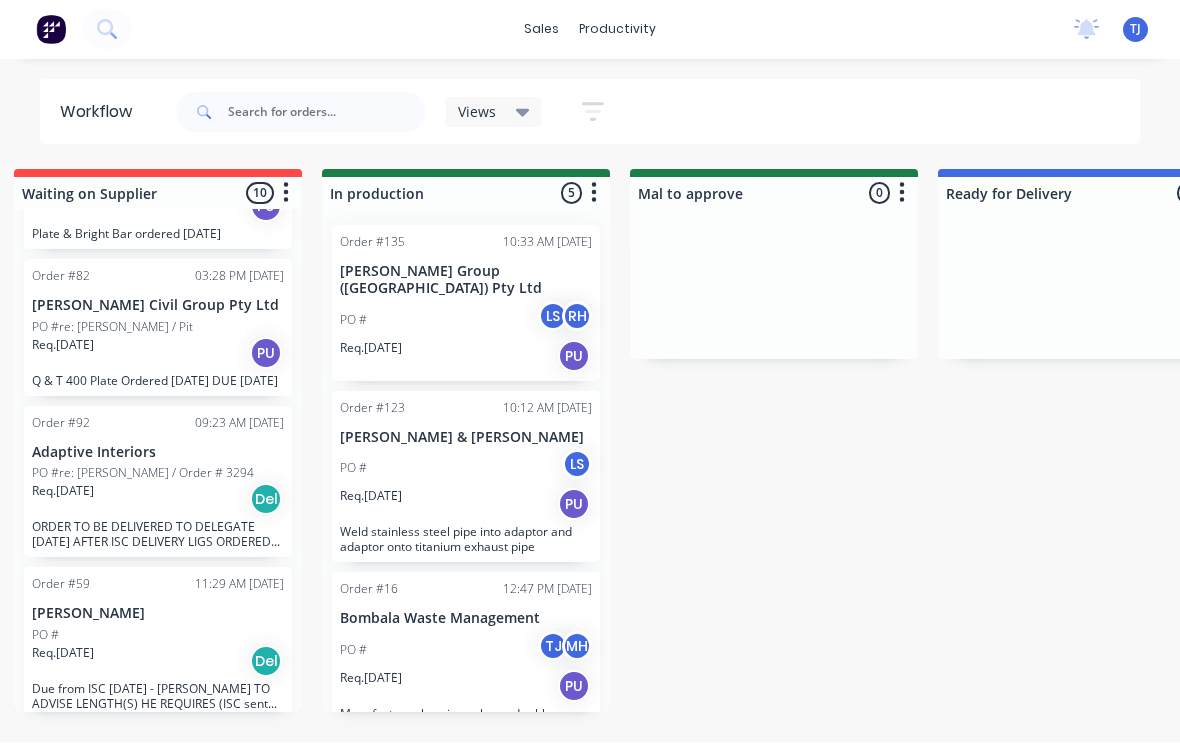 click at bounding box center [51, 30] 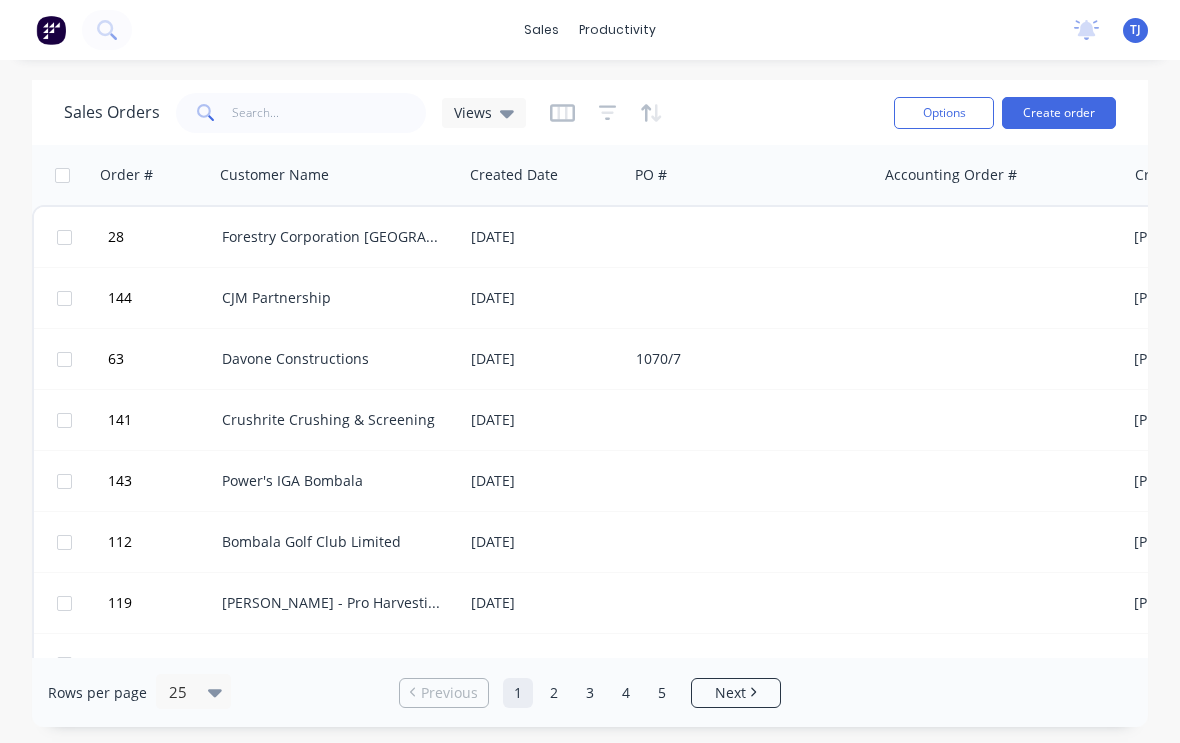 click on "TJ" at bounding box center (1135, 30) 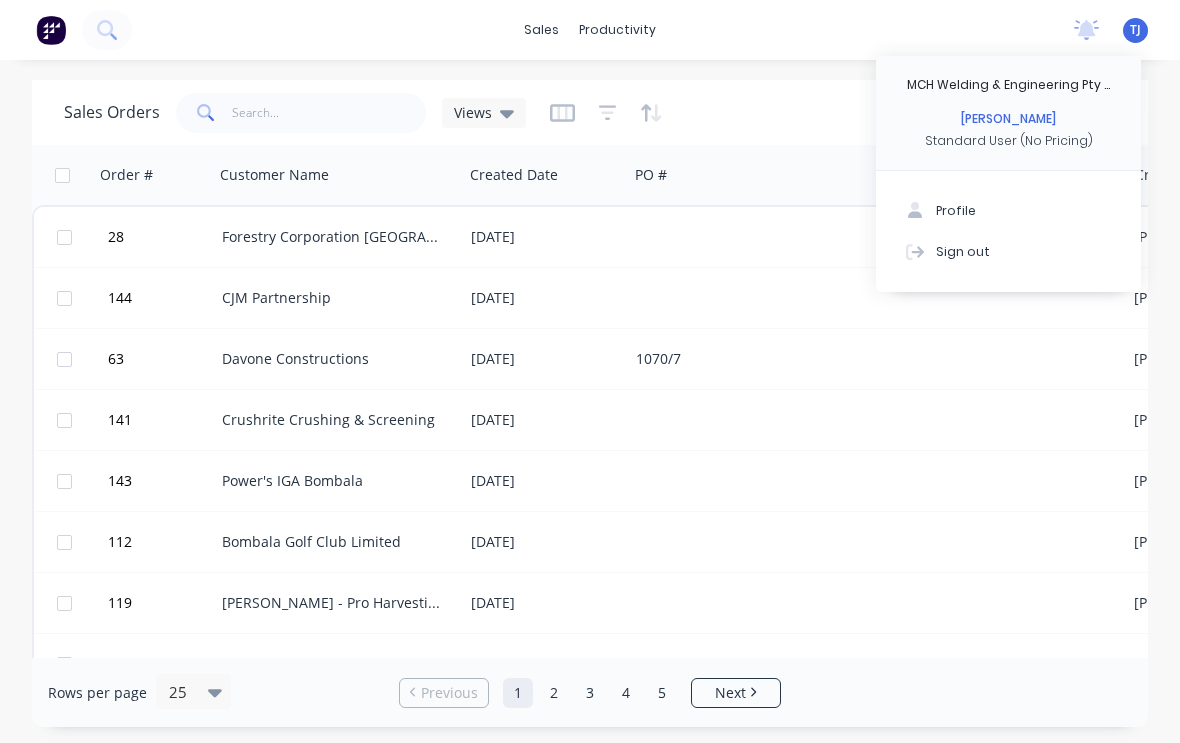 click on "Sign out" at bounding box center (963, 251) 